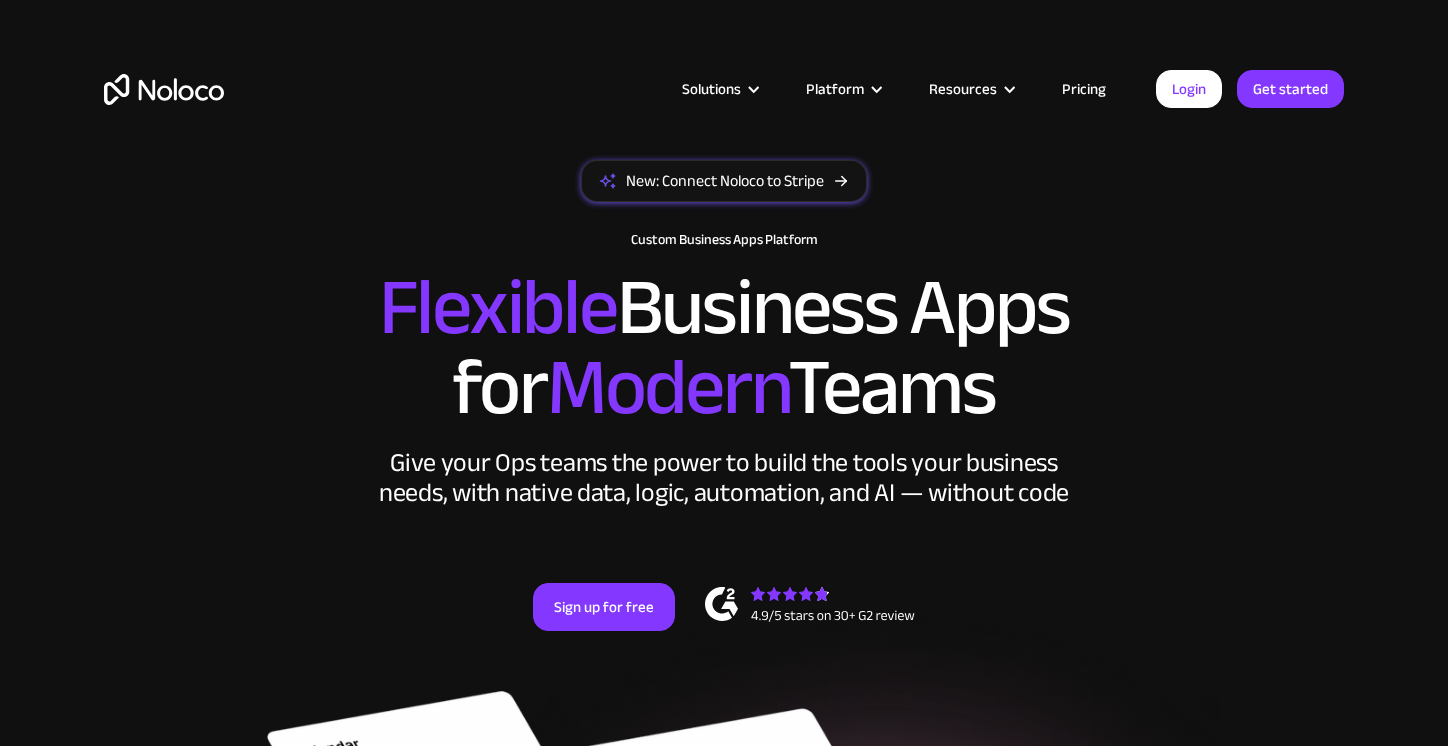 scroll, scrollTop: 0, scrollLeft: 0, axis: both 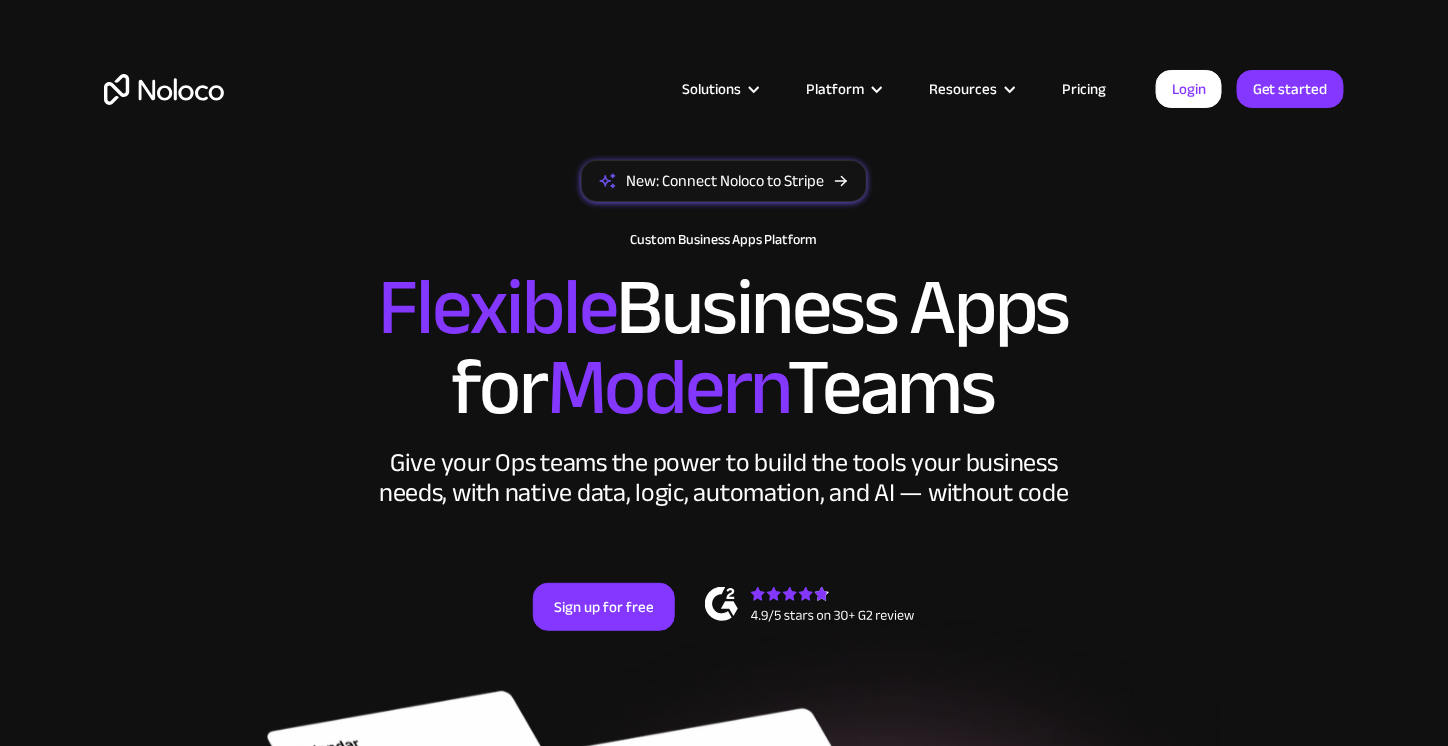 click on "Login" at bounding box center (1189, 89) 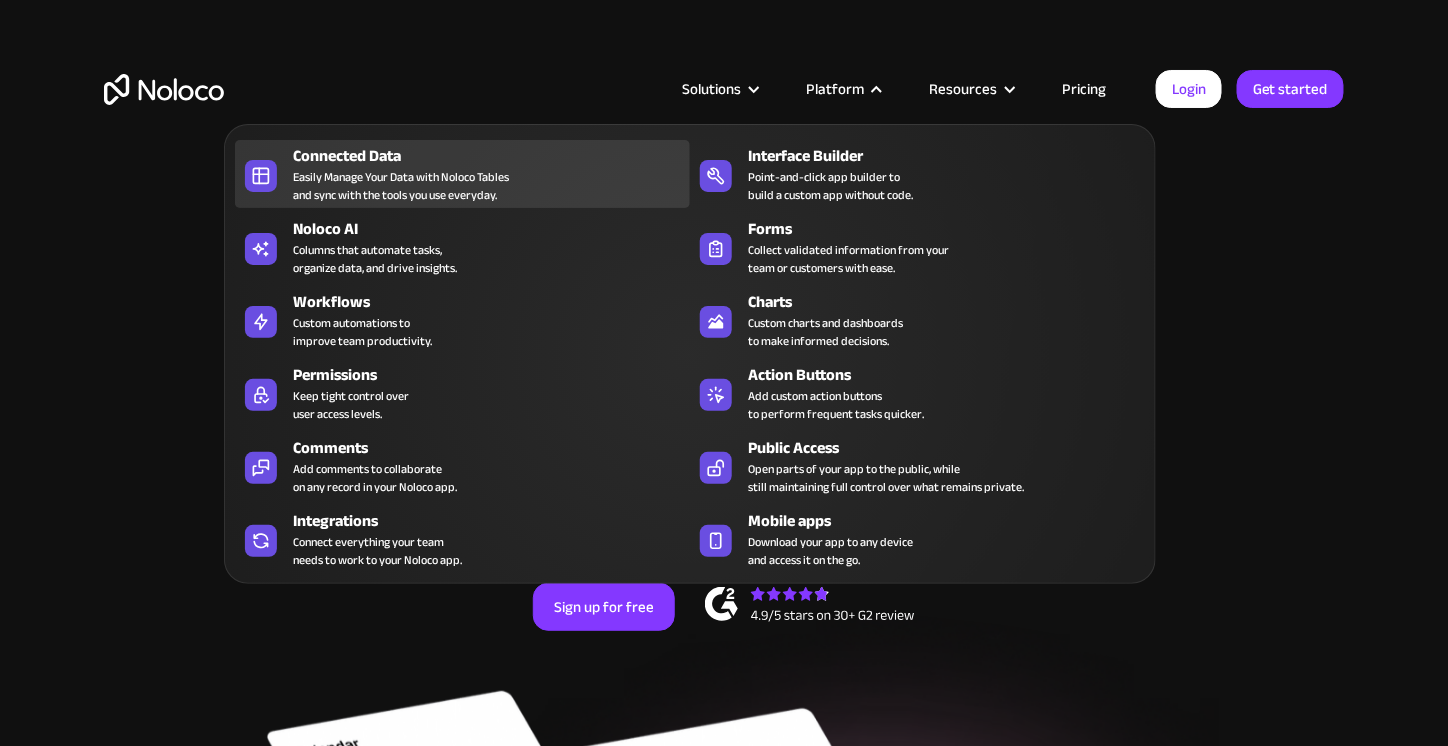 click on "Easily Manage Your Data with Noloco Tables and sync with the tools you use everyday." at bounding box center (401, 186) 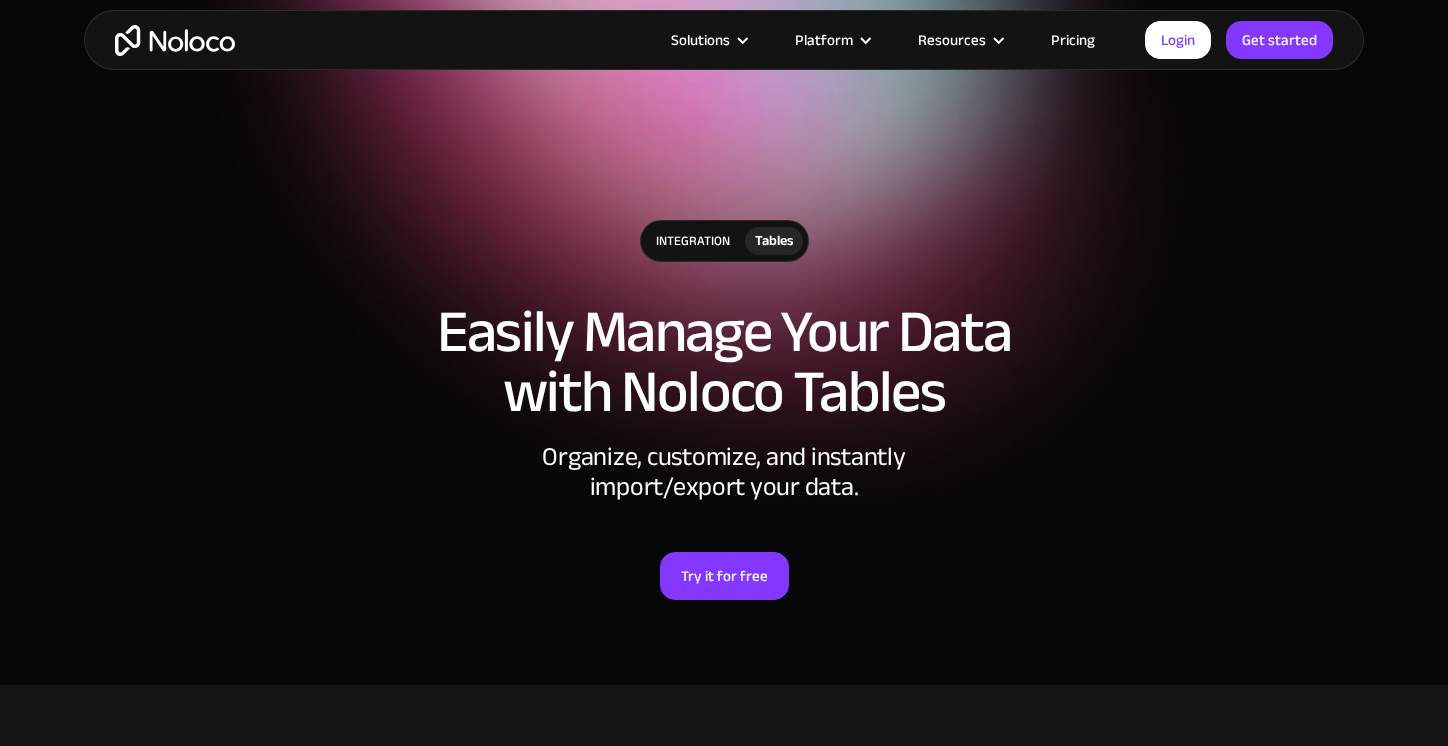 scroll, scrollTop: 352, scrollLeft: 0, axis: vertical 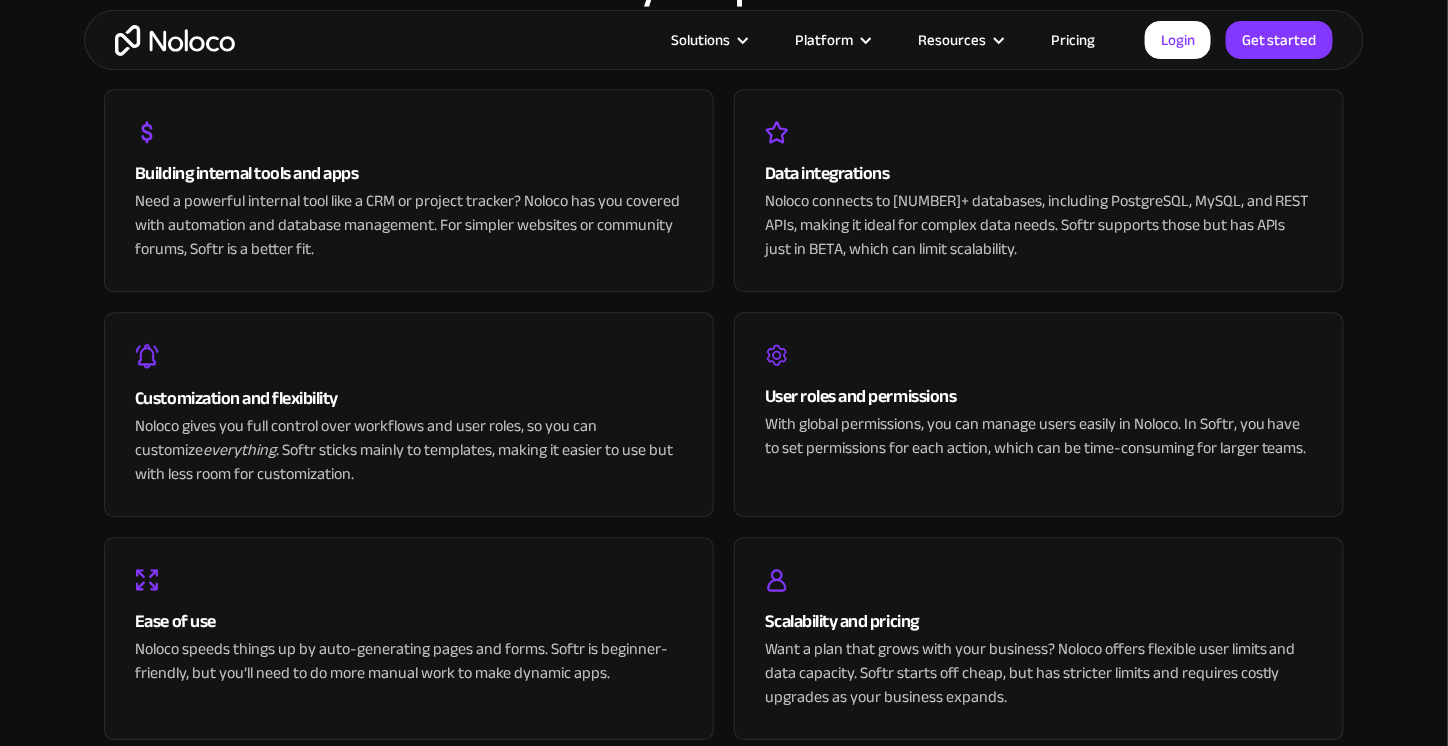 click on "Pricing" at bounding box center [1073, 40] 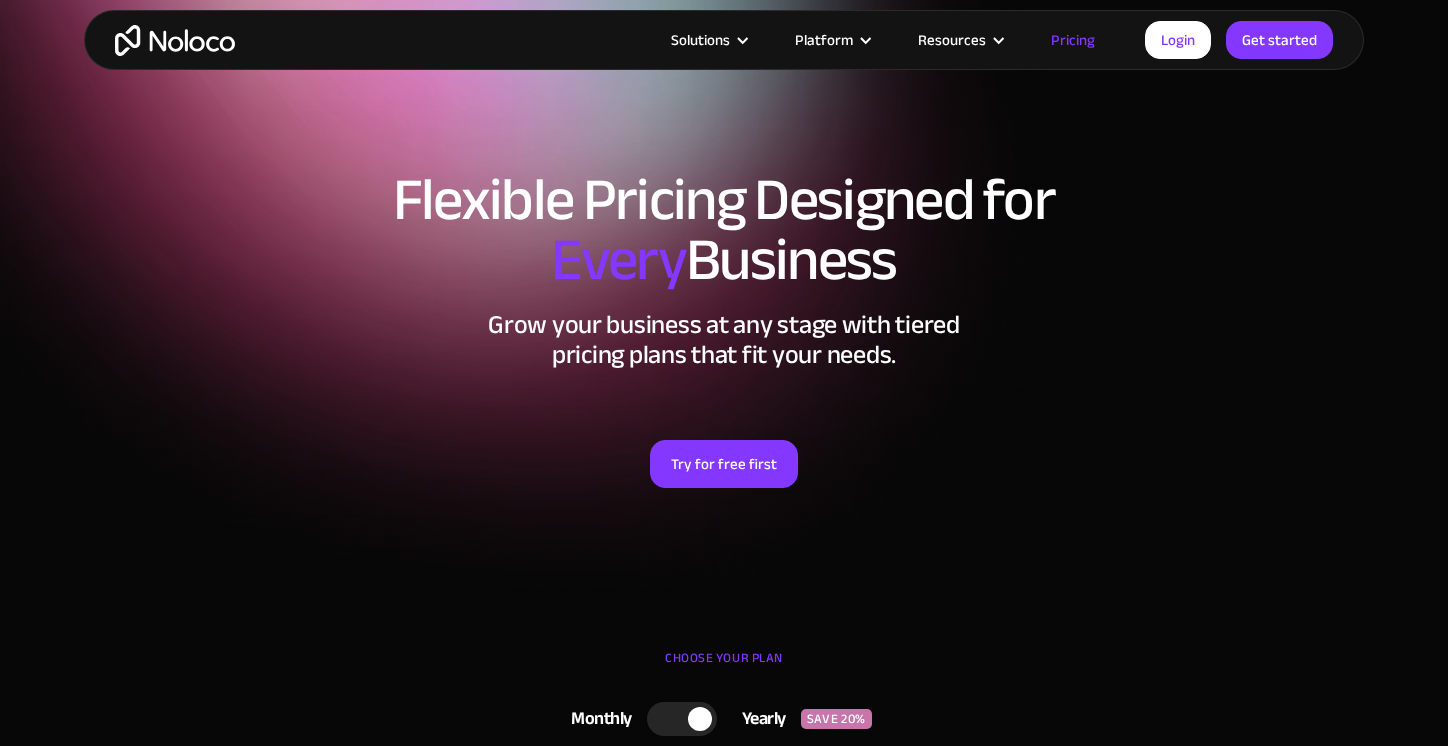 scroll, scrollTop: 320, scrollLeft: 0, axis: vertical 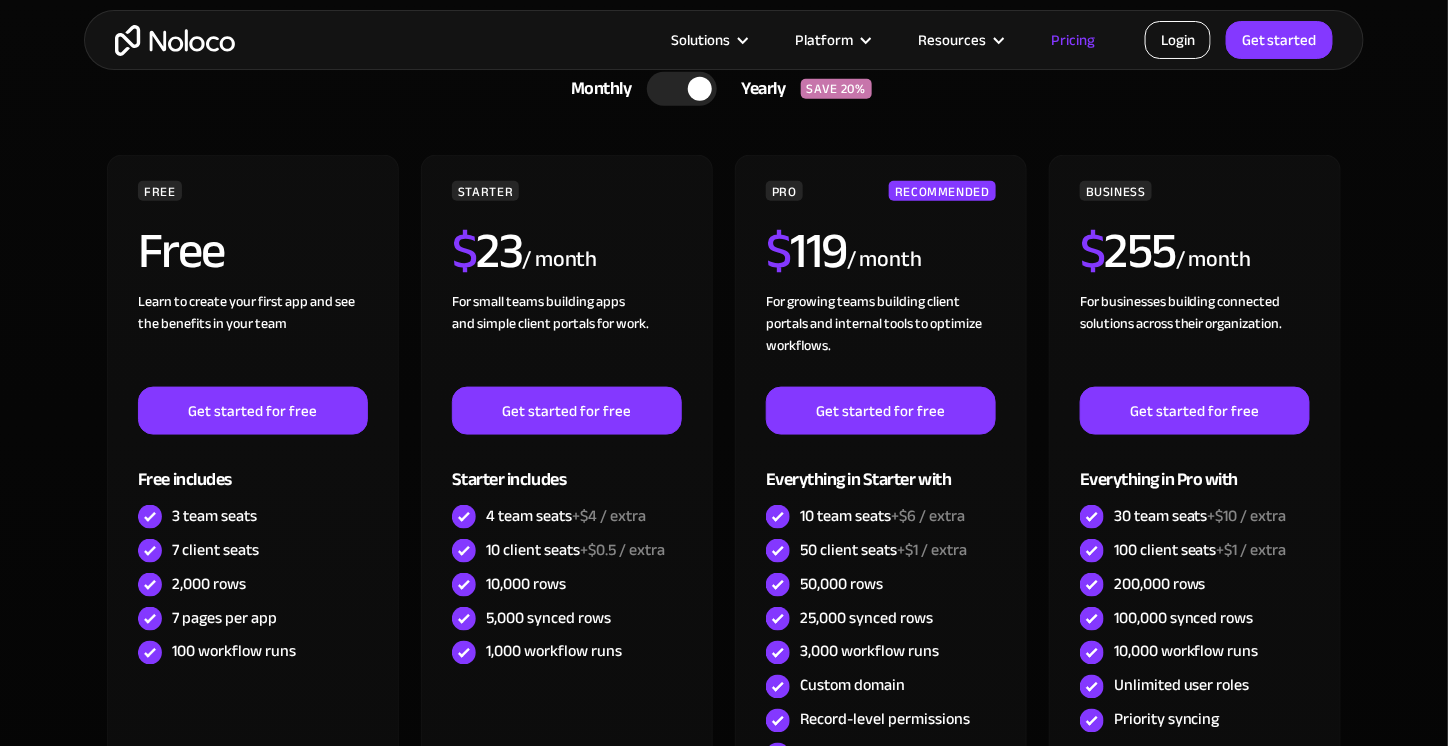 click on "Login" at bounding box center [1178, 40] 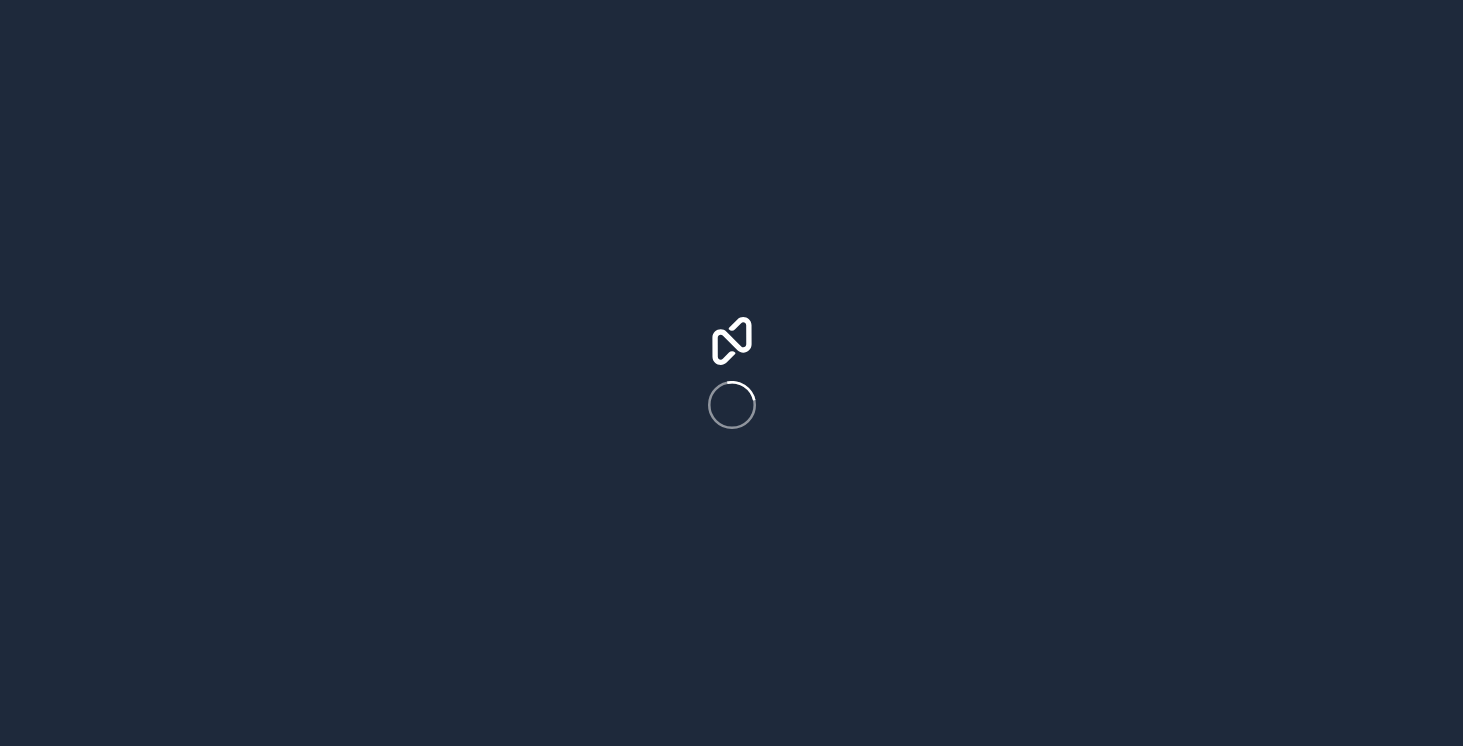 scroll, scrollTop: 0, scrollLeft: 0, axis: both 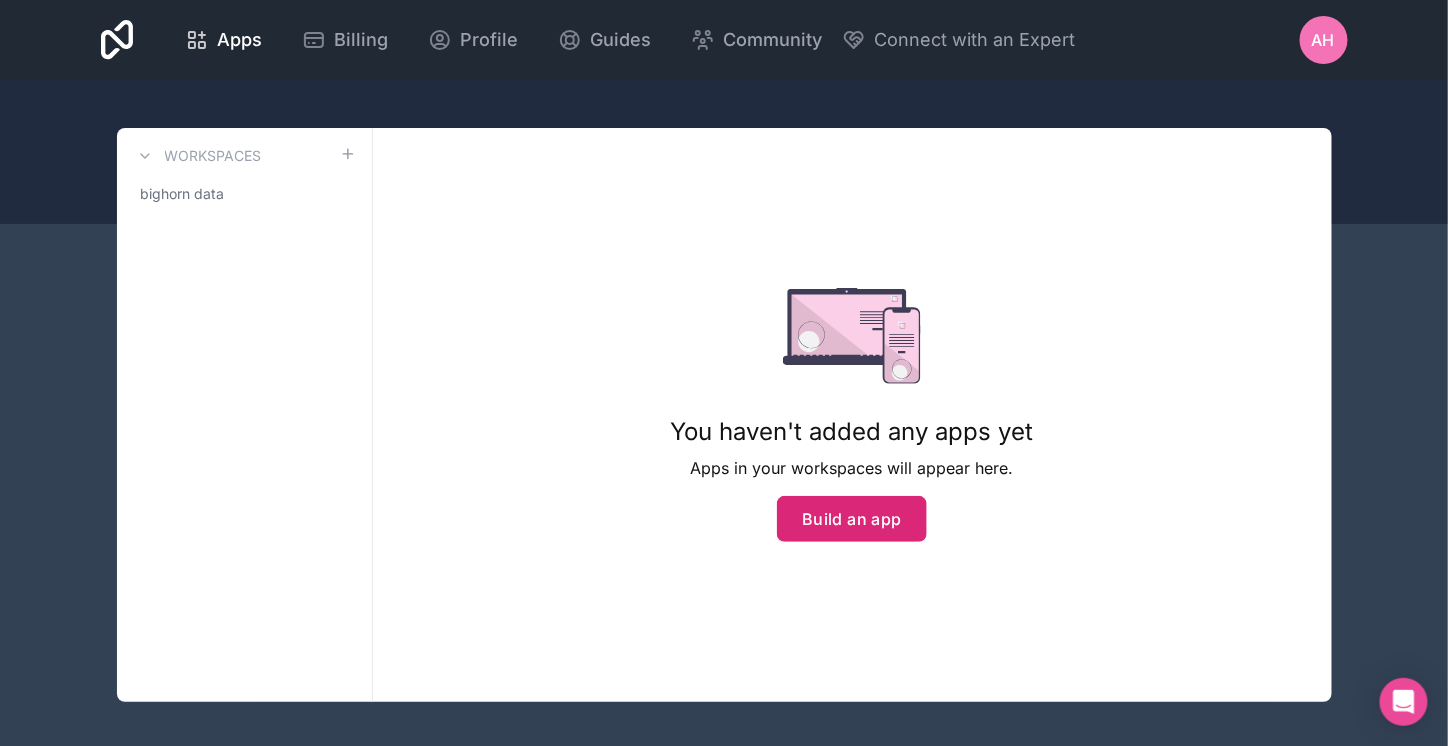 click on "Build an app" at bounding box center [852, 519] 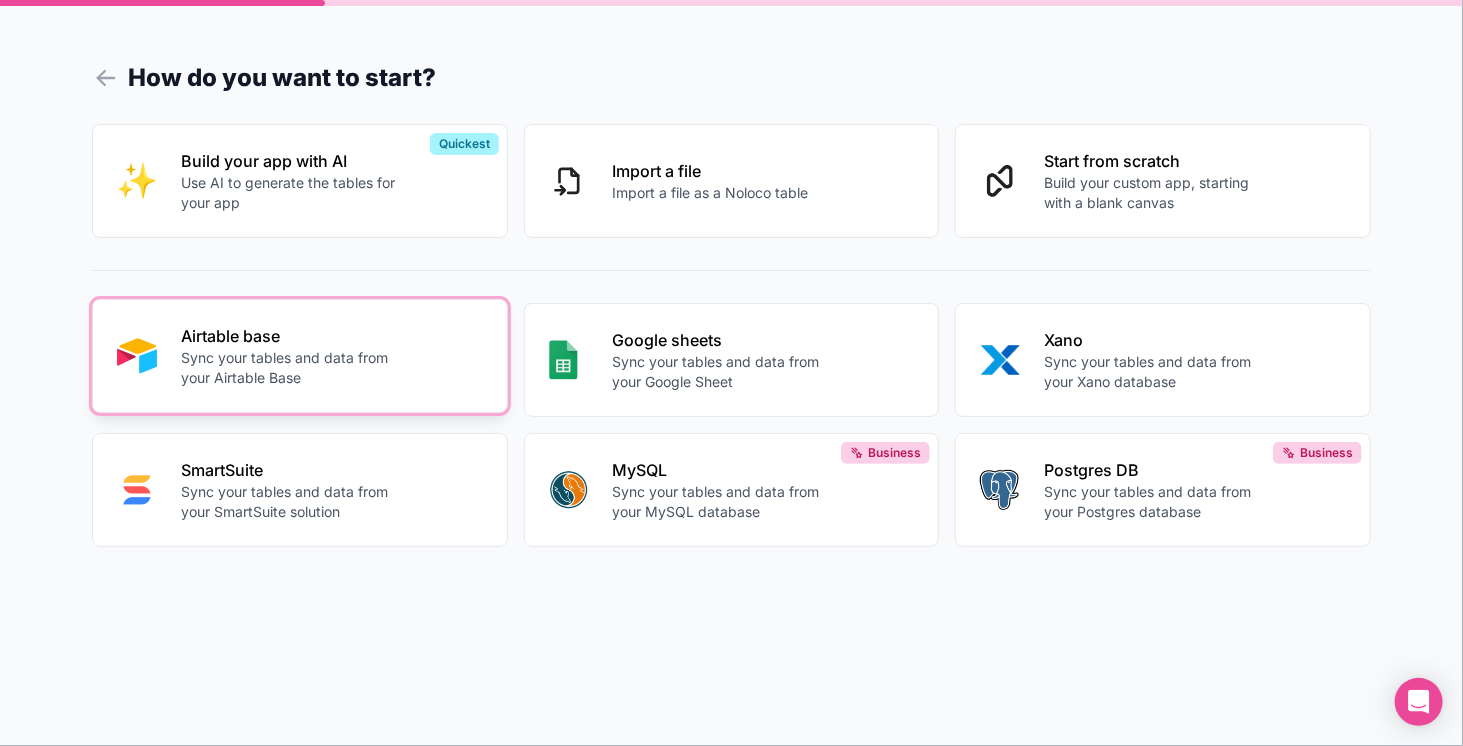 click on "Airtable base Sync your tables and data from your Airtable Base" at bounding box center (332, 356) 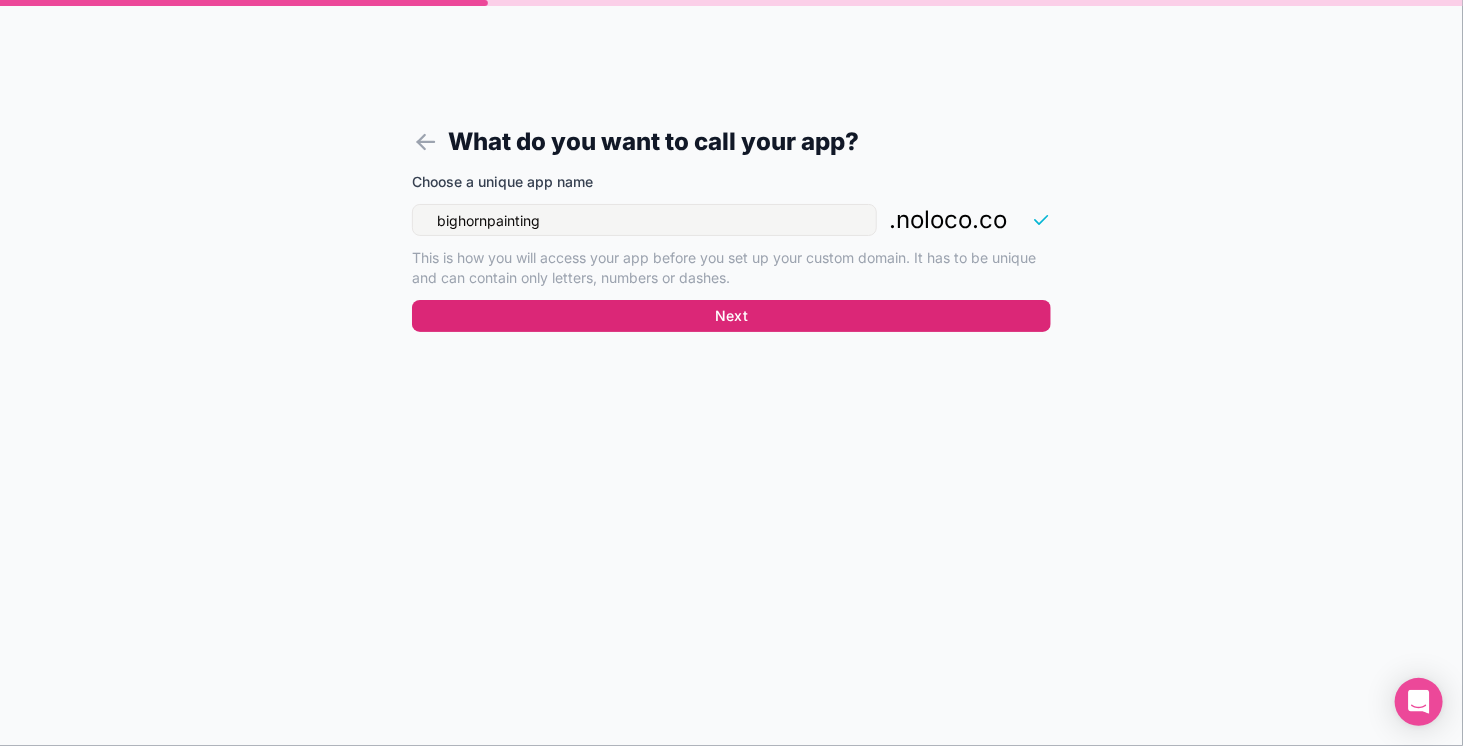 click on "Next" at bounding box center (731, 316) 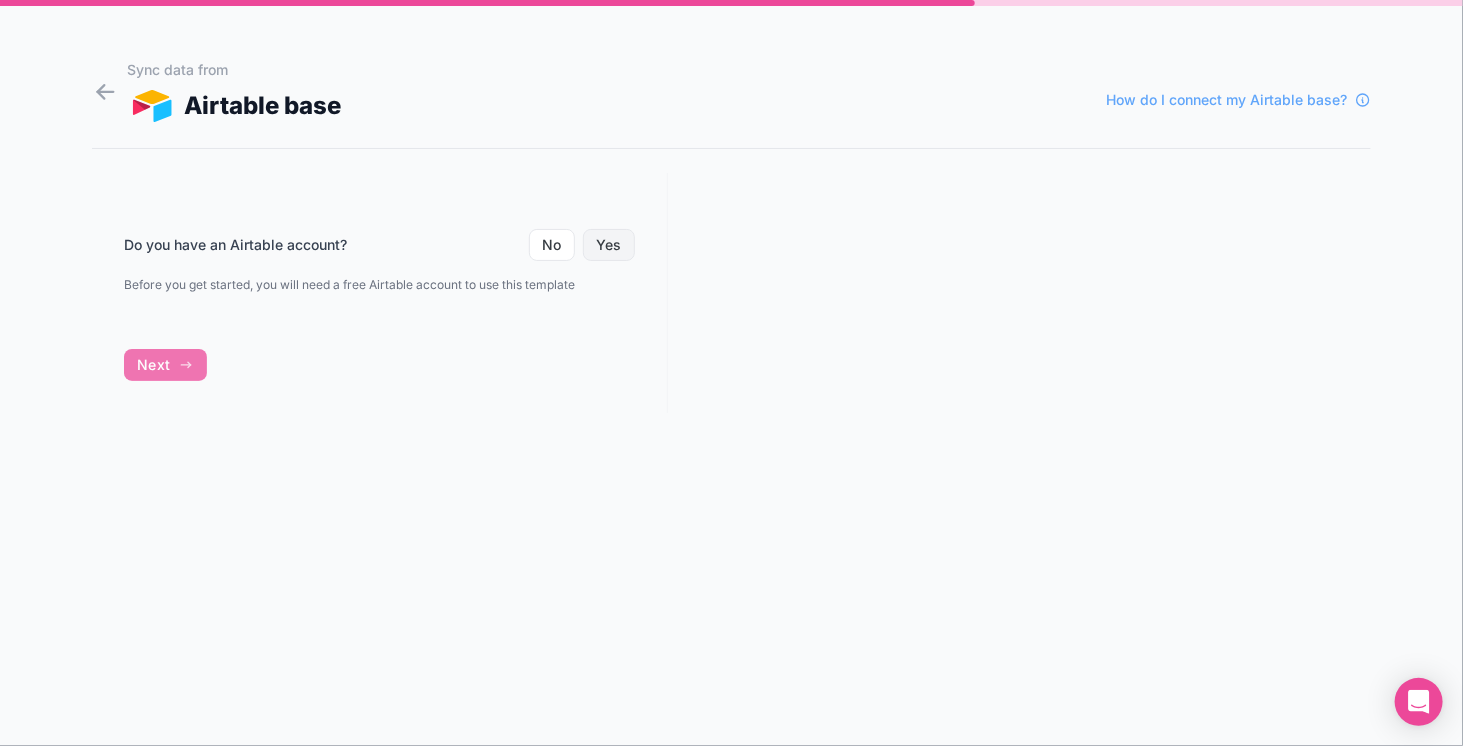 click on "Yes" at bounding box center [609, 245] 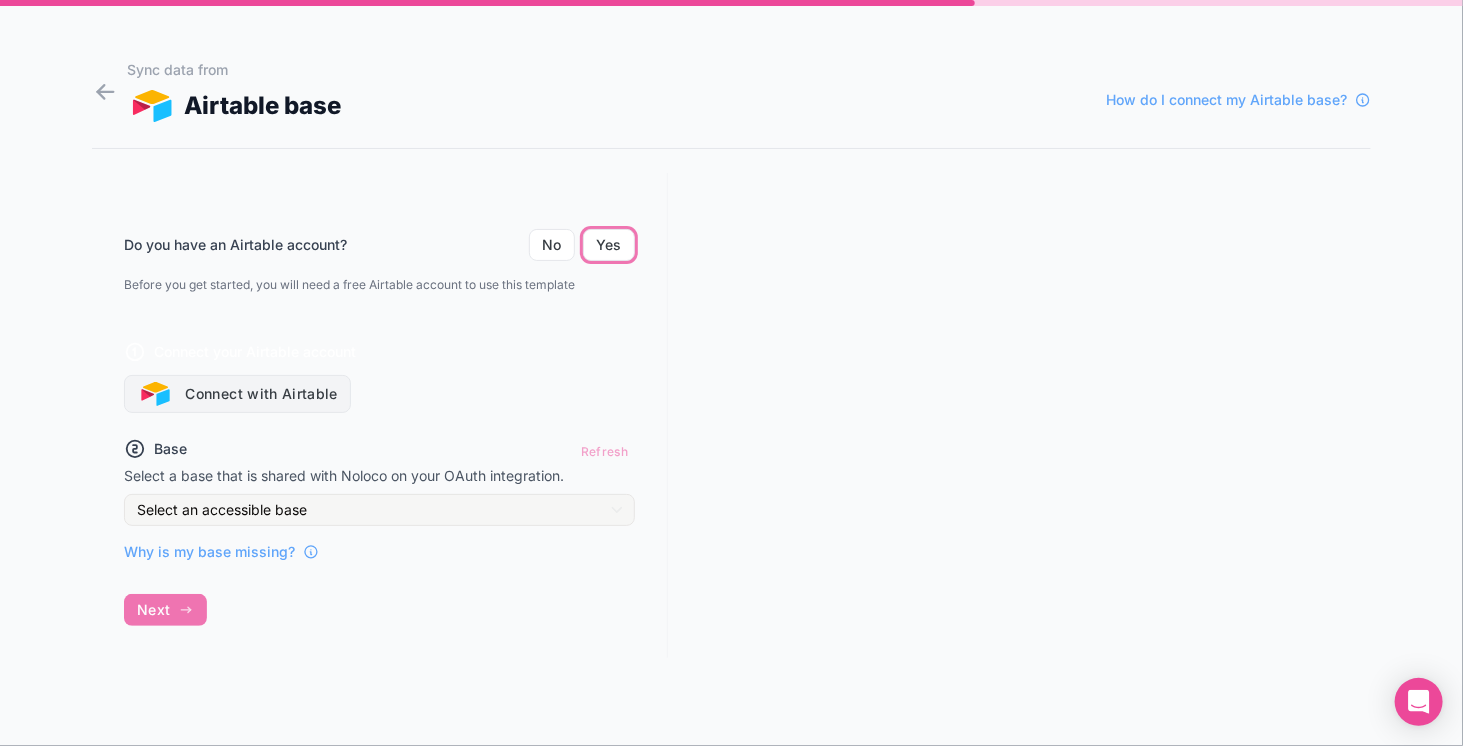 click on "Connect with Airtable" at bounding box center (237, 394) 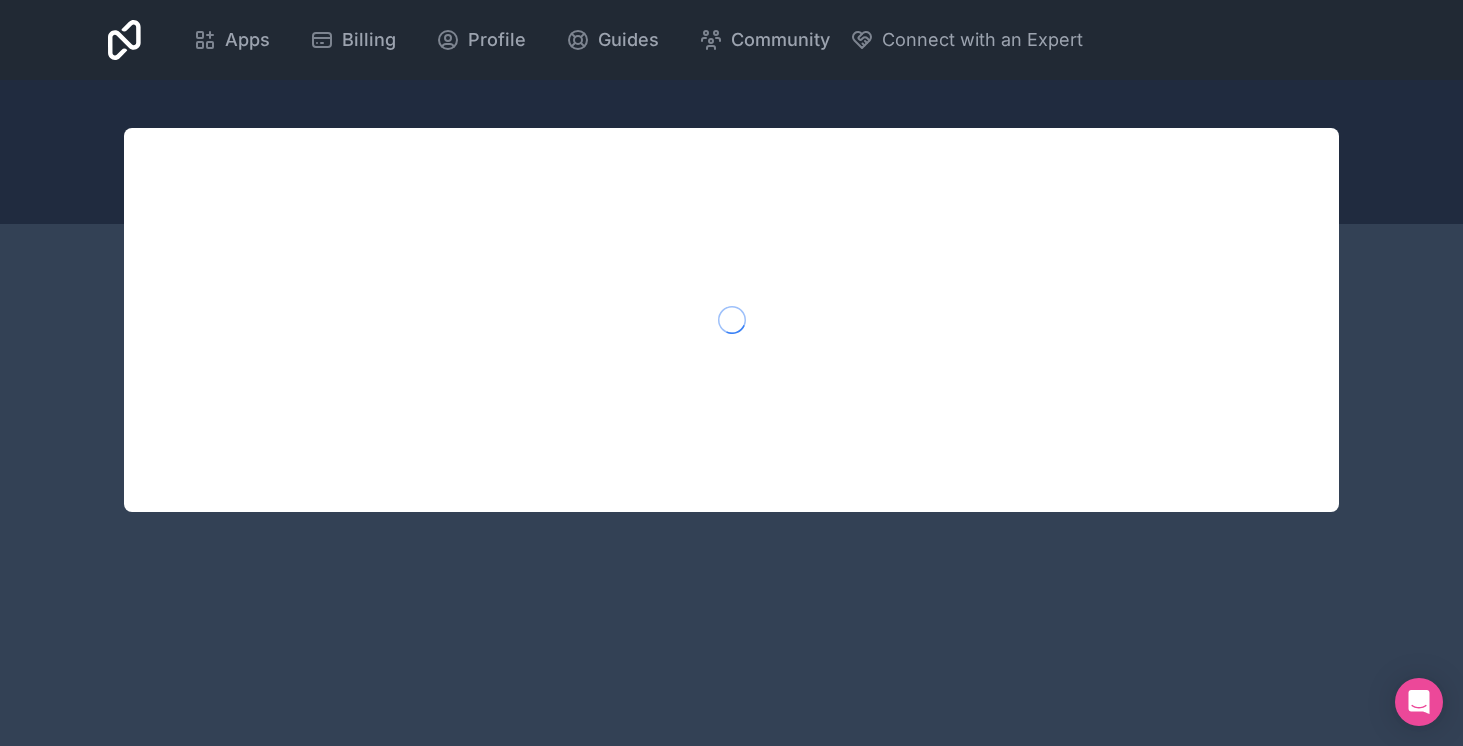 scroll, scrollTop: 0, scrollLeft: 0, axis: both 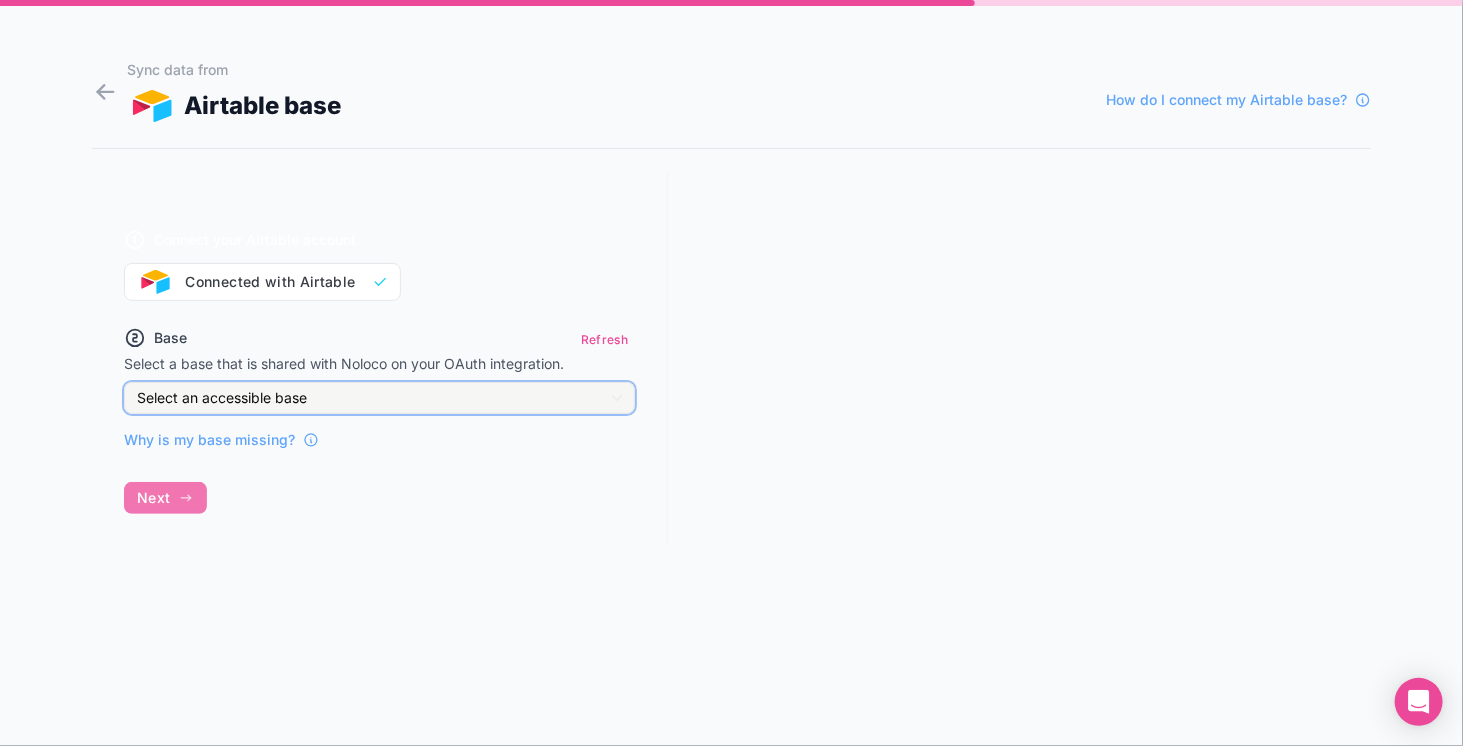 click on "Select an accessible base" at bounding box center (222, 397) 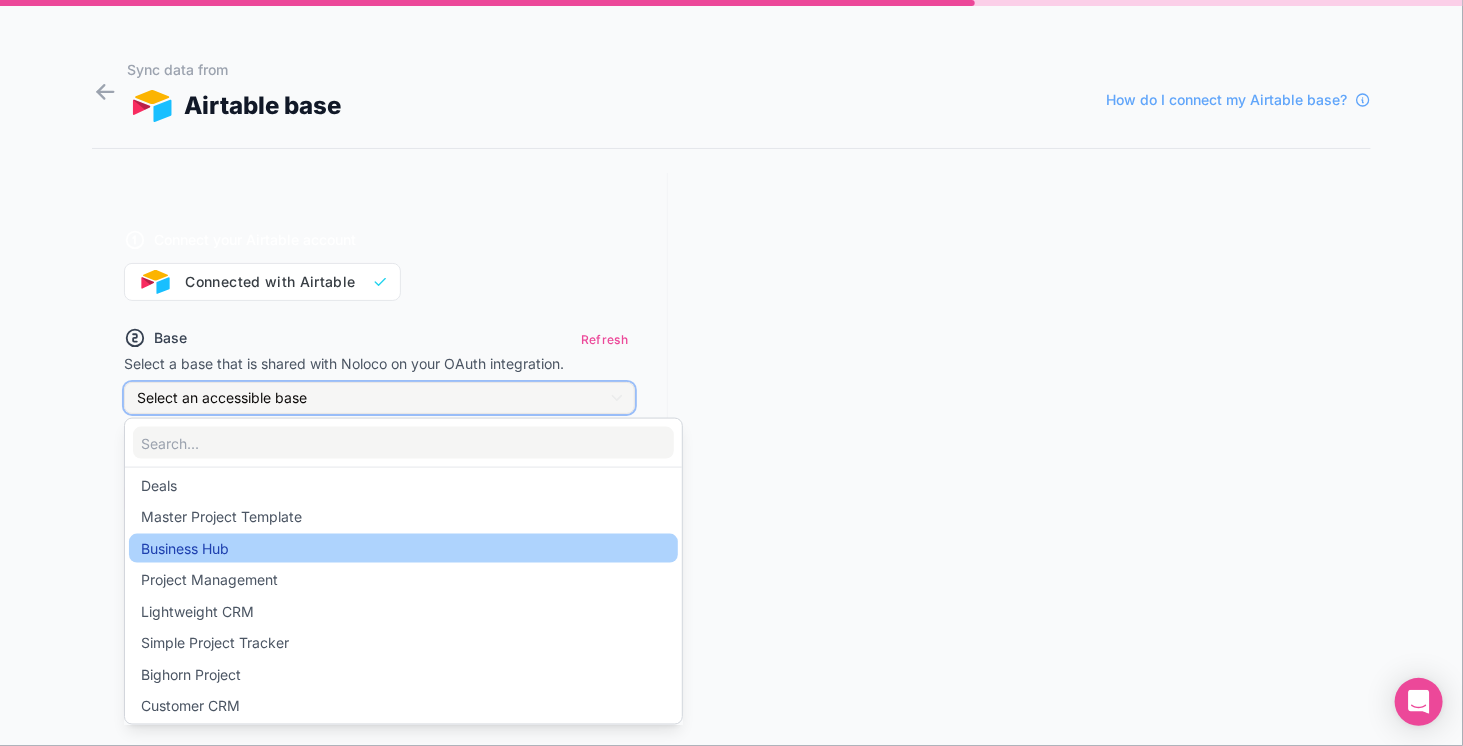scroll, scrollTop: 0, scrollLeft: 0, axis: both 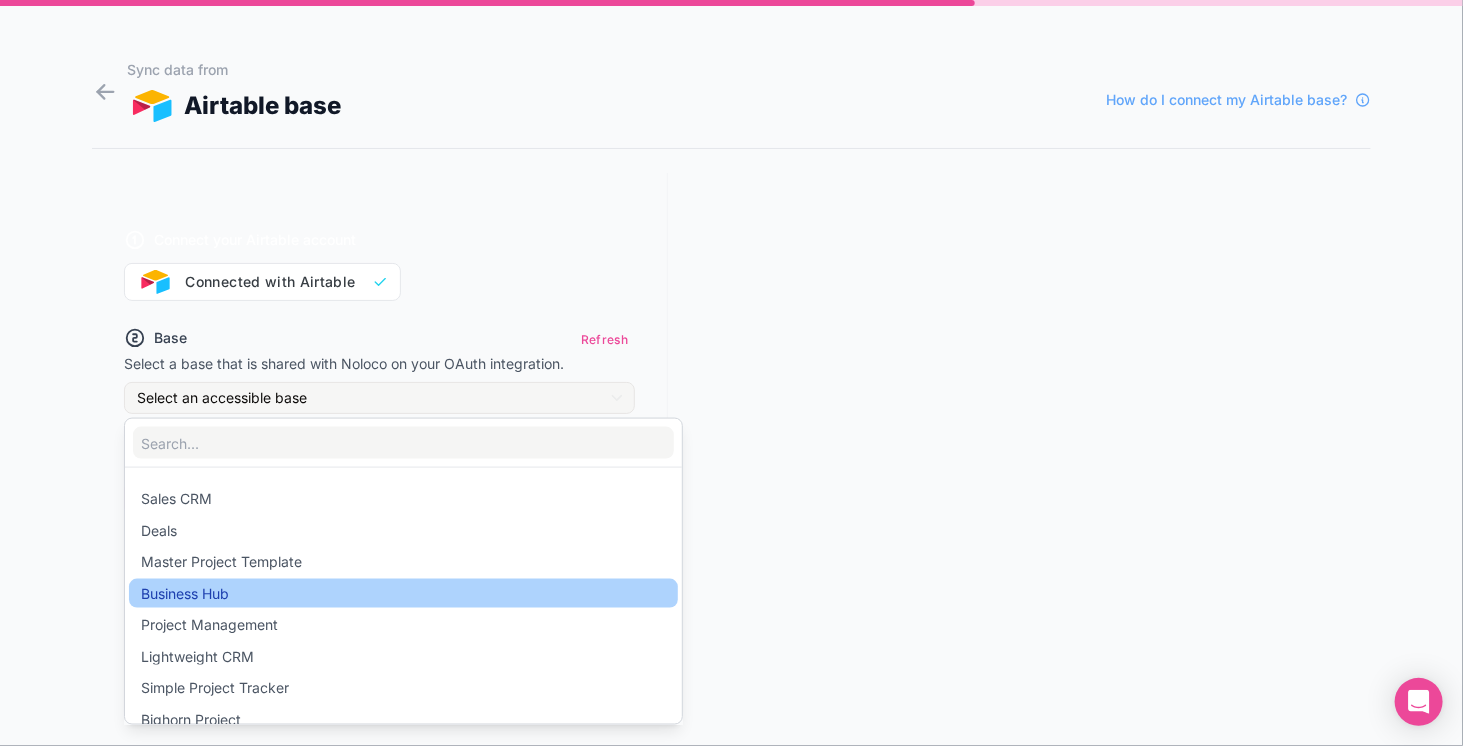 click on "Business Hub" at bounding box center [403, 593] 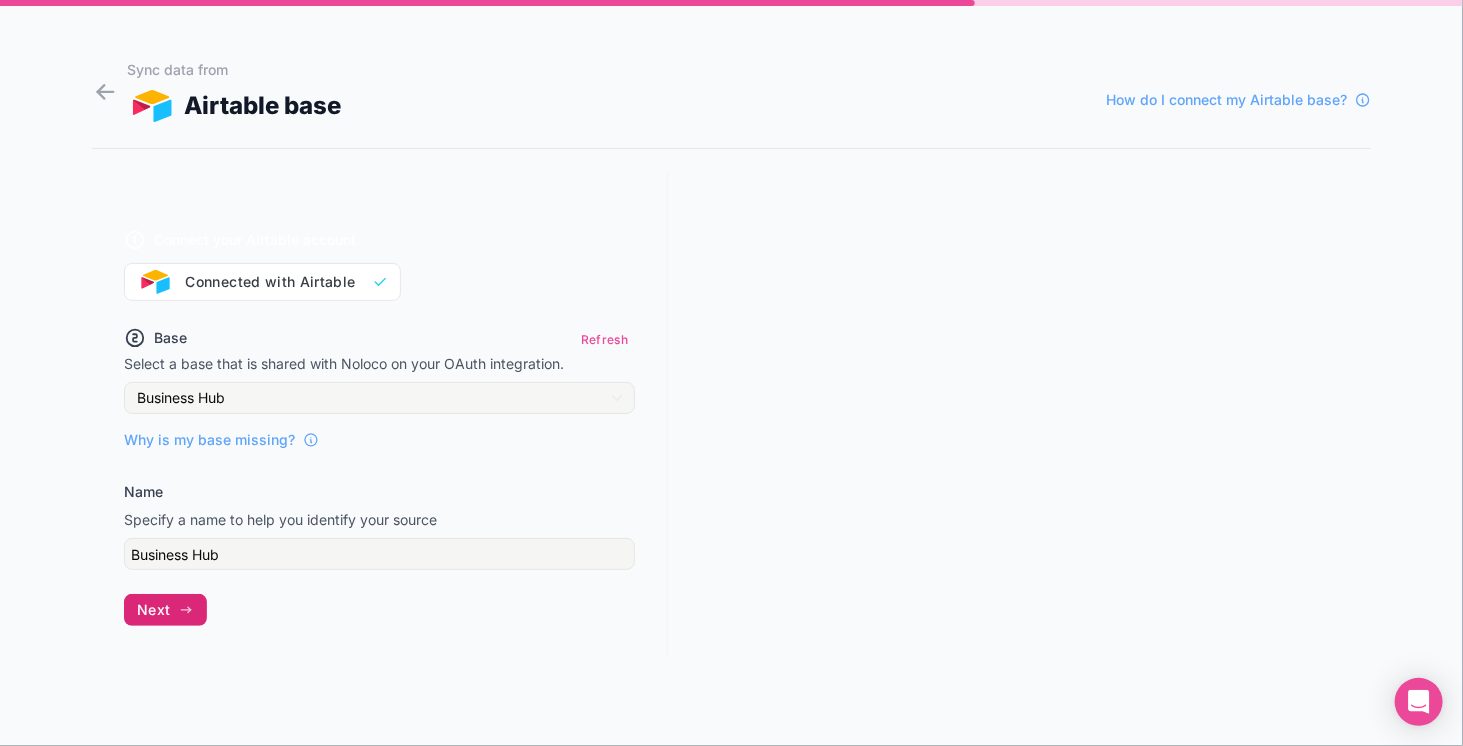 click on "Next" at bounding box center (165, 610) 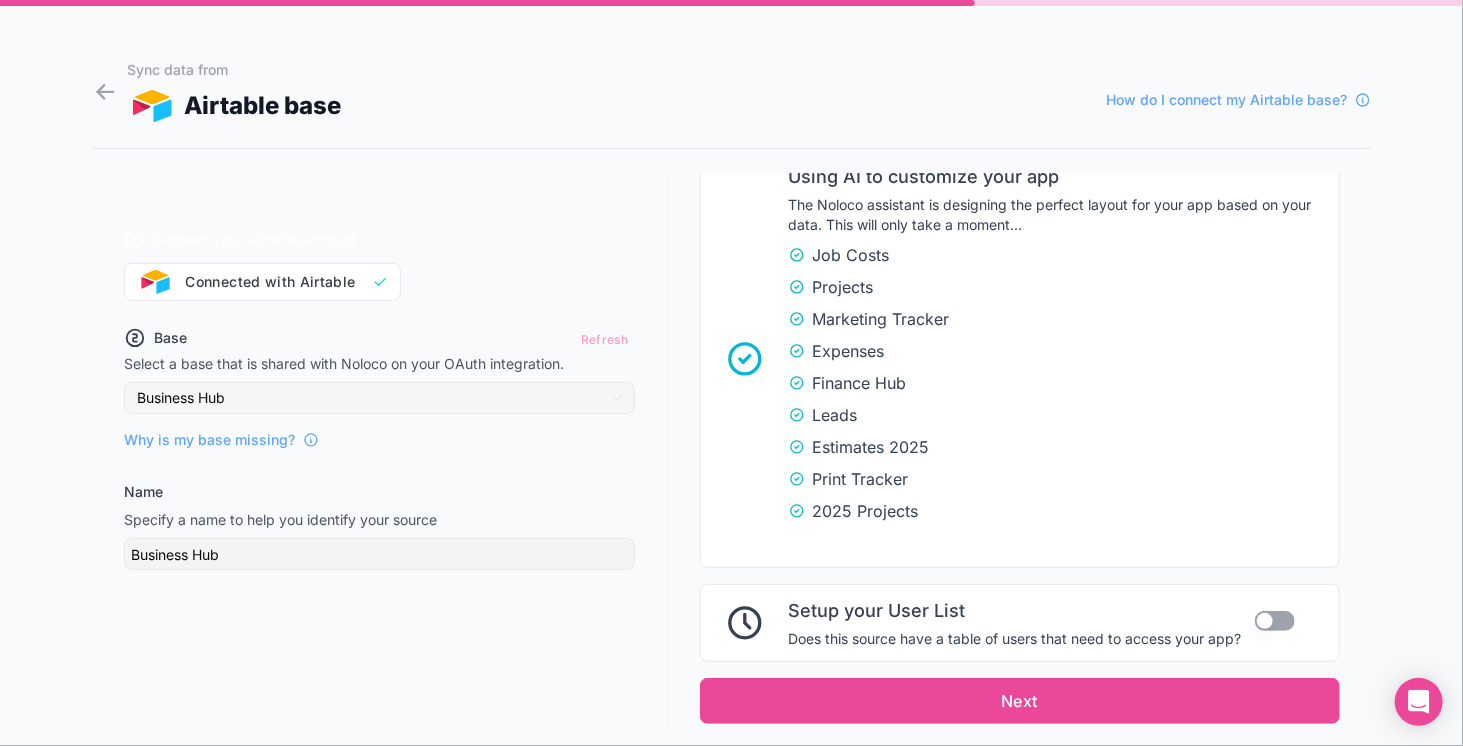 scroll, scrollTop: 532, scrollLeft: 0, axis: vertical 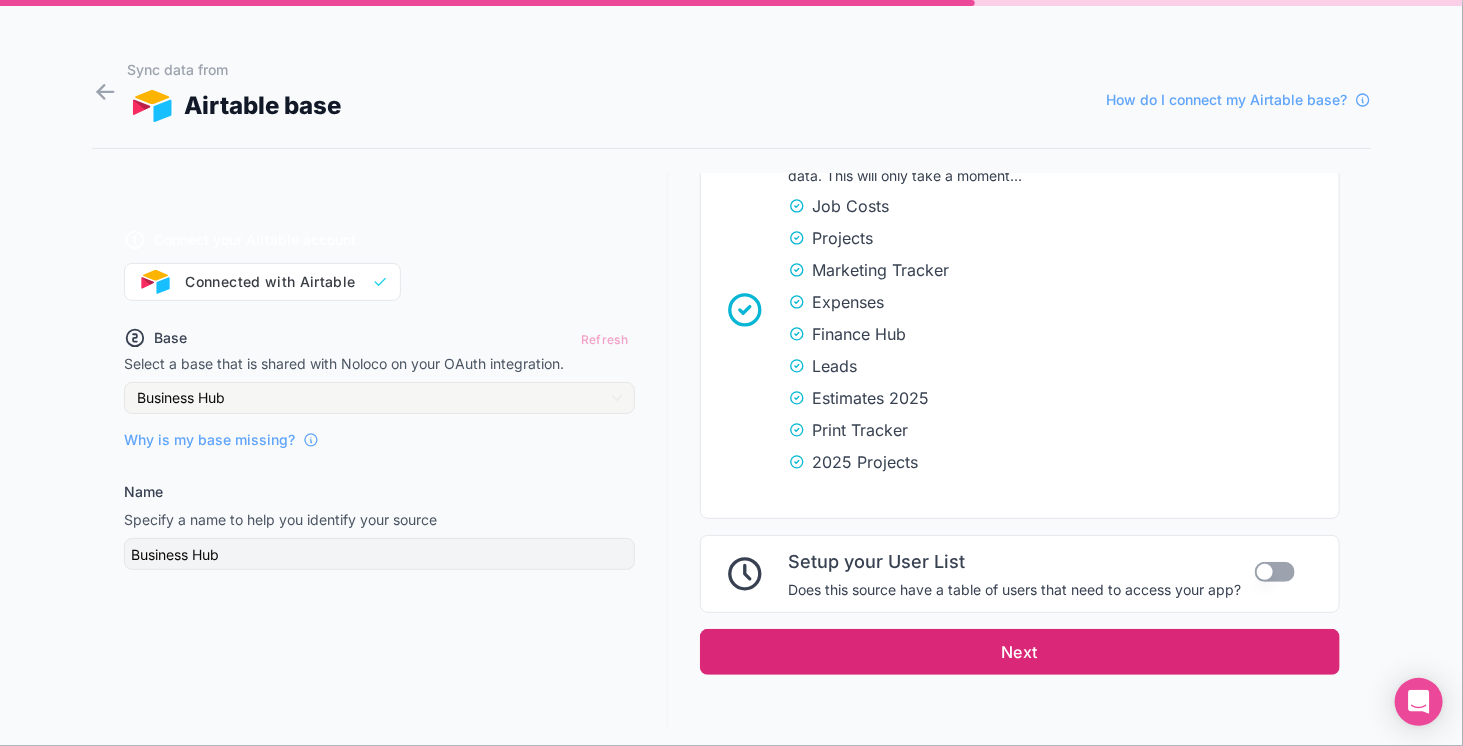 click on "Next" at bounding box center (1020, 652) 